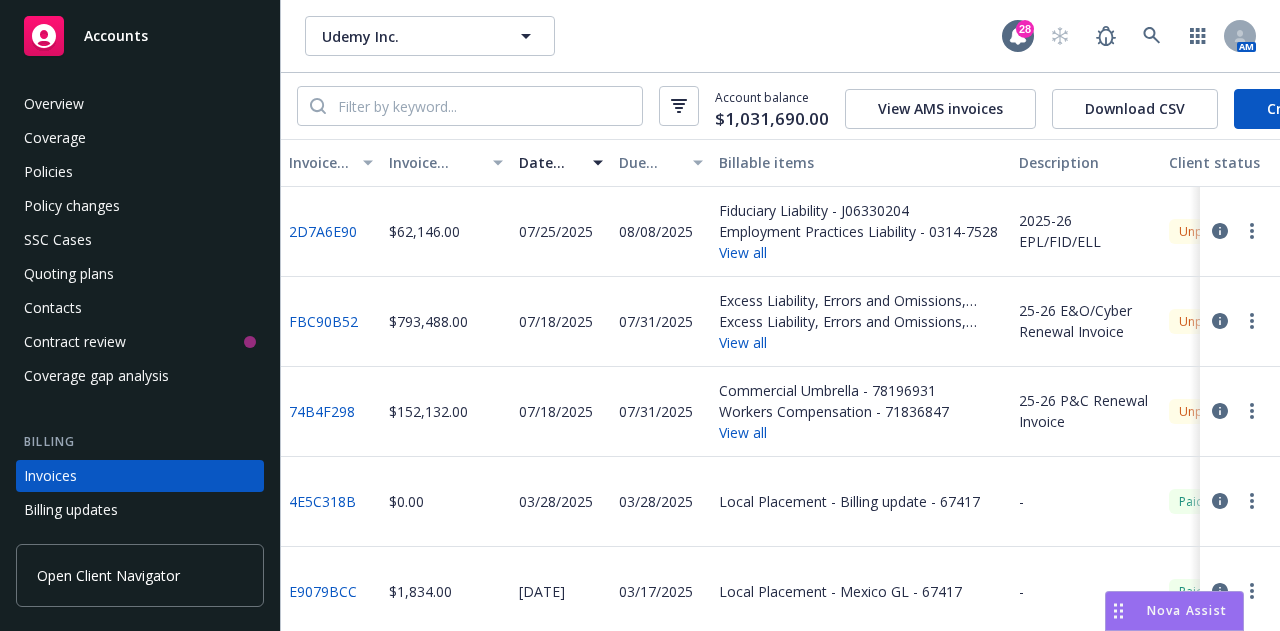 scroll, scrollTop: 0, scrollLeft: 0, axis: both 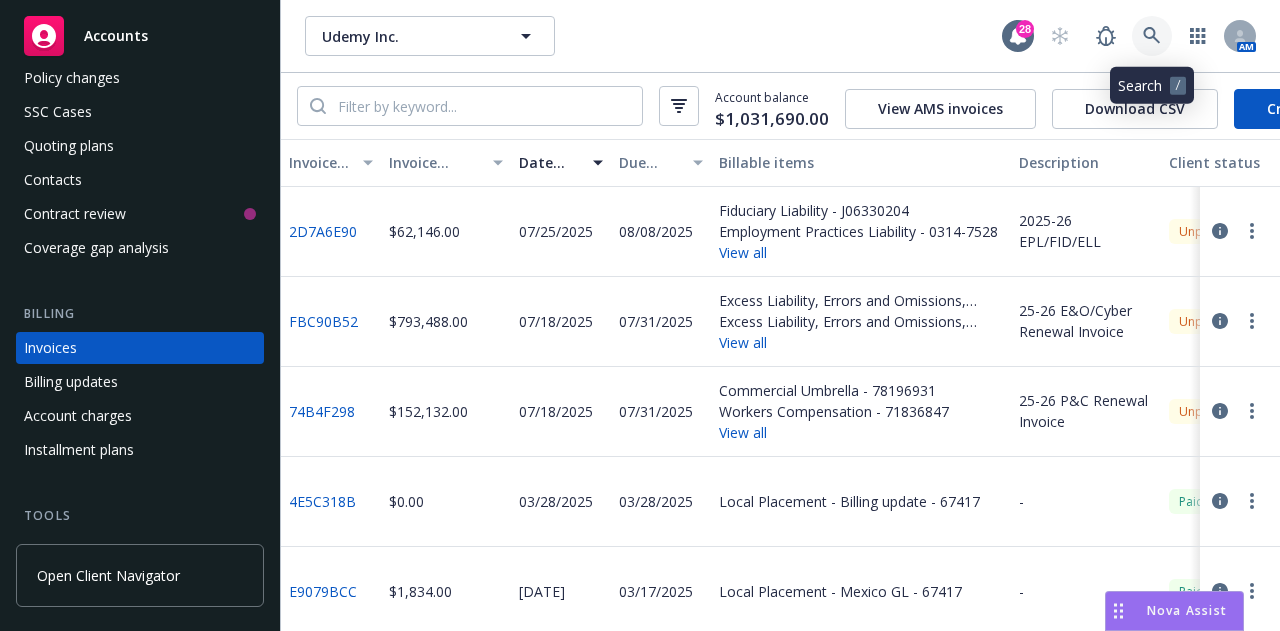 click 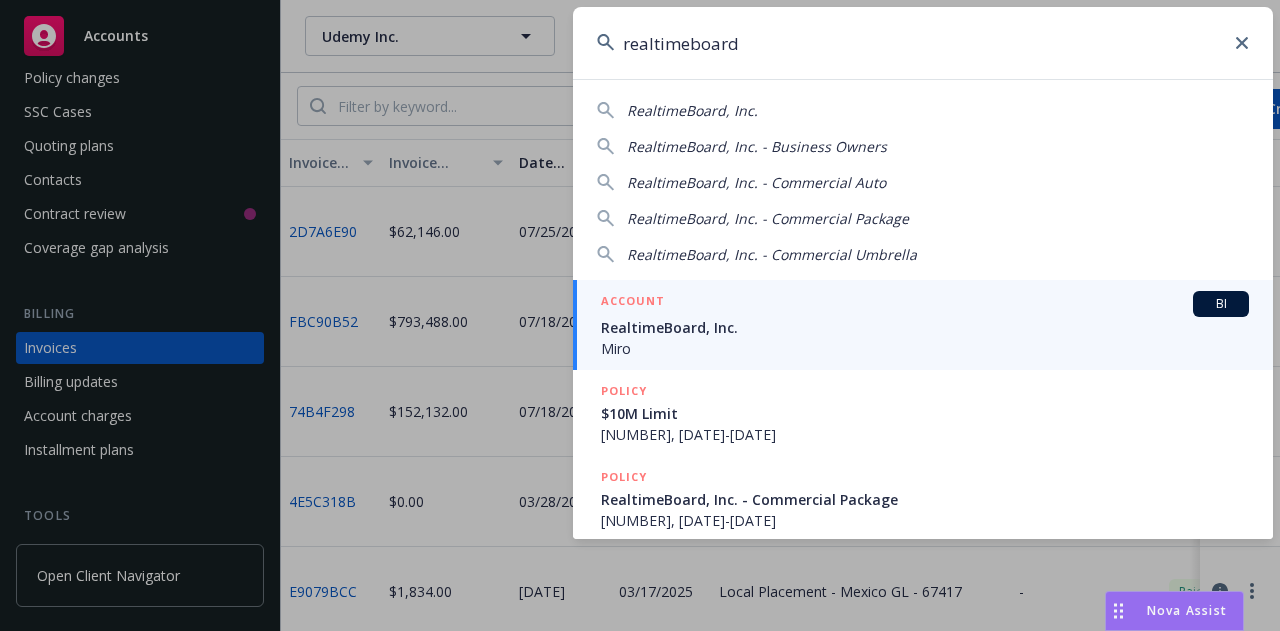 type on "realtimeboard" 